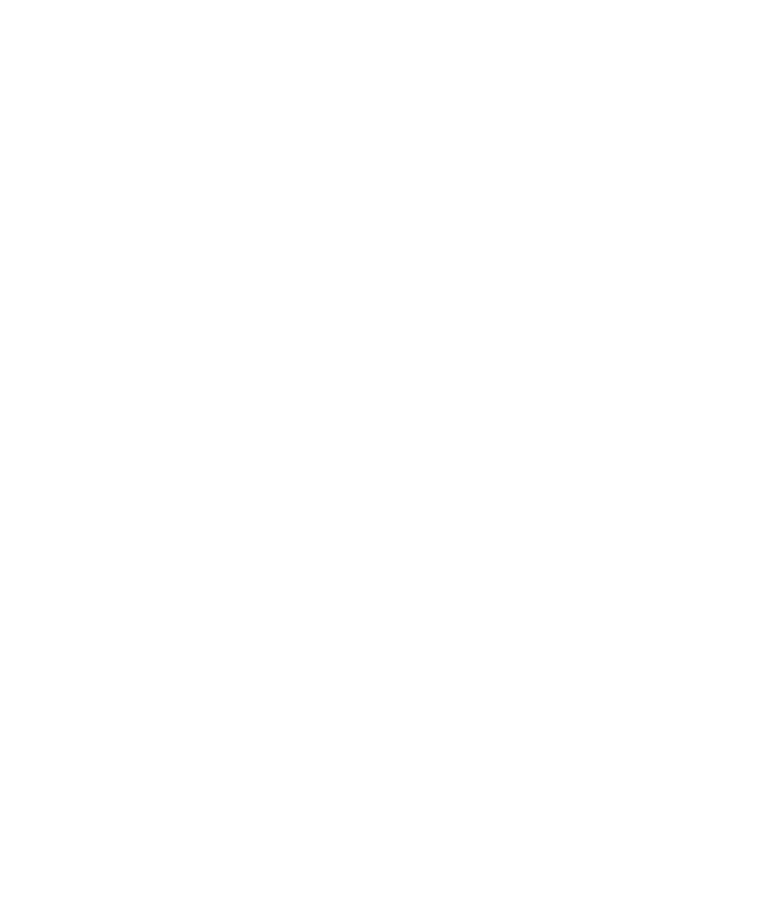 select on "*" 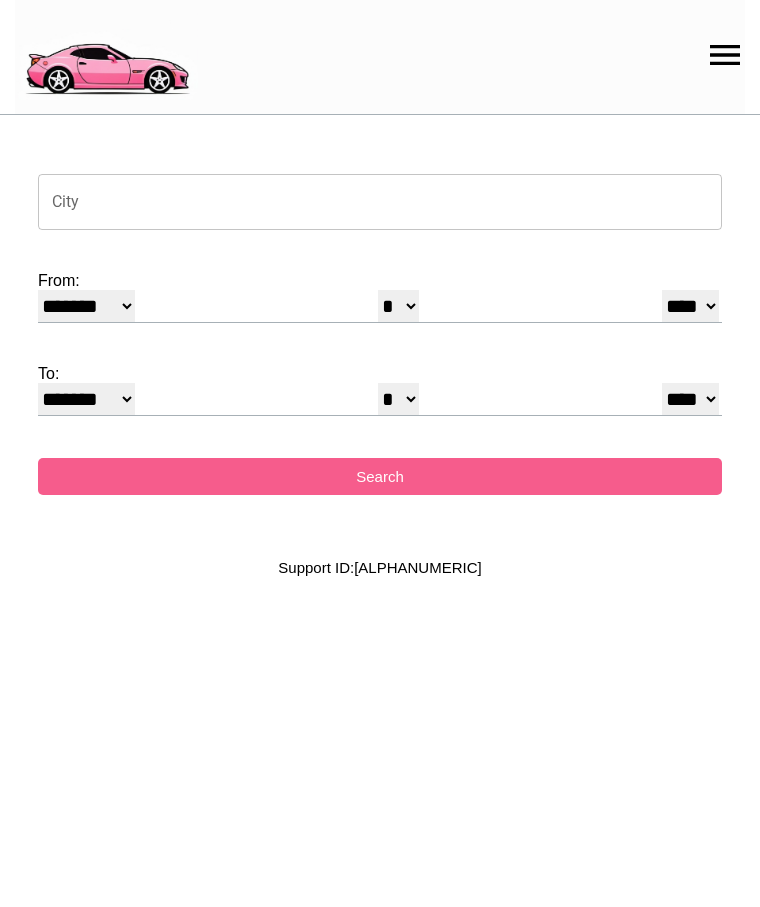 scroll, scrollTop: 0, scrollLeft: 0, axis: both 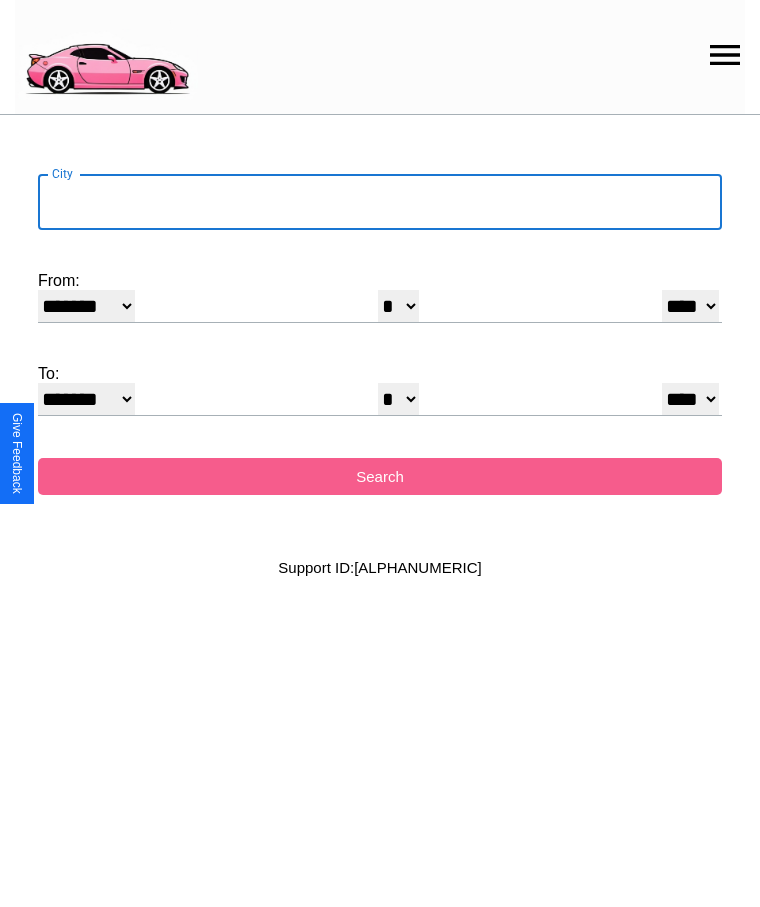 click on "City" at bounding box center (380, 202) 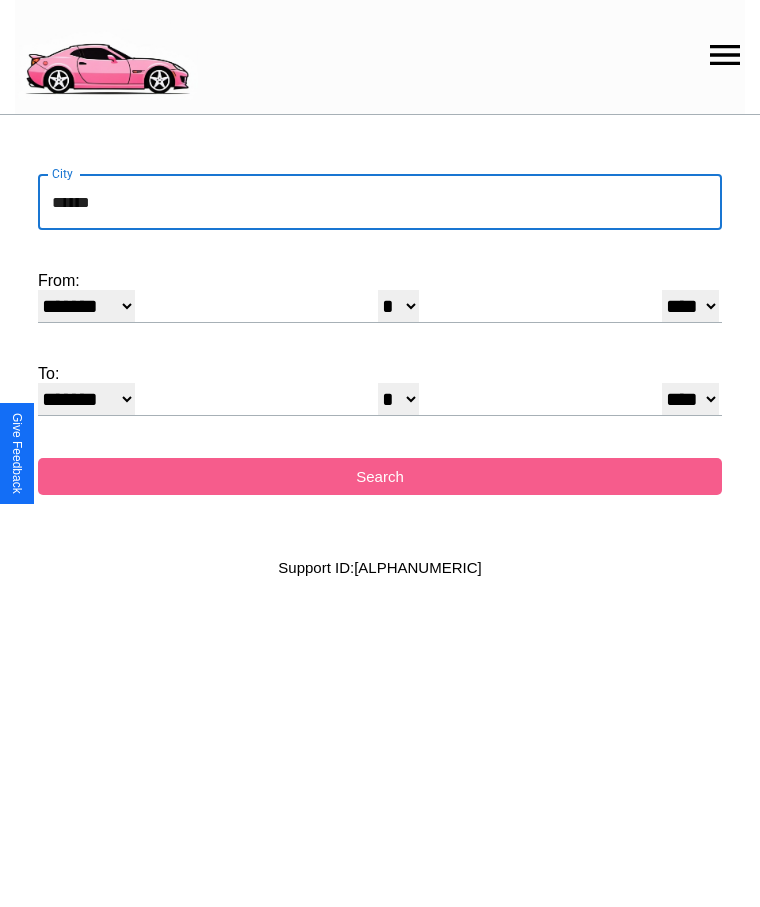 type on "******" 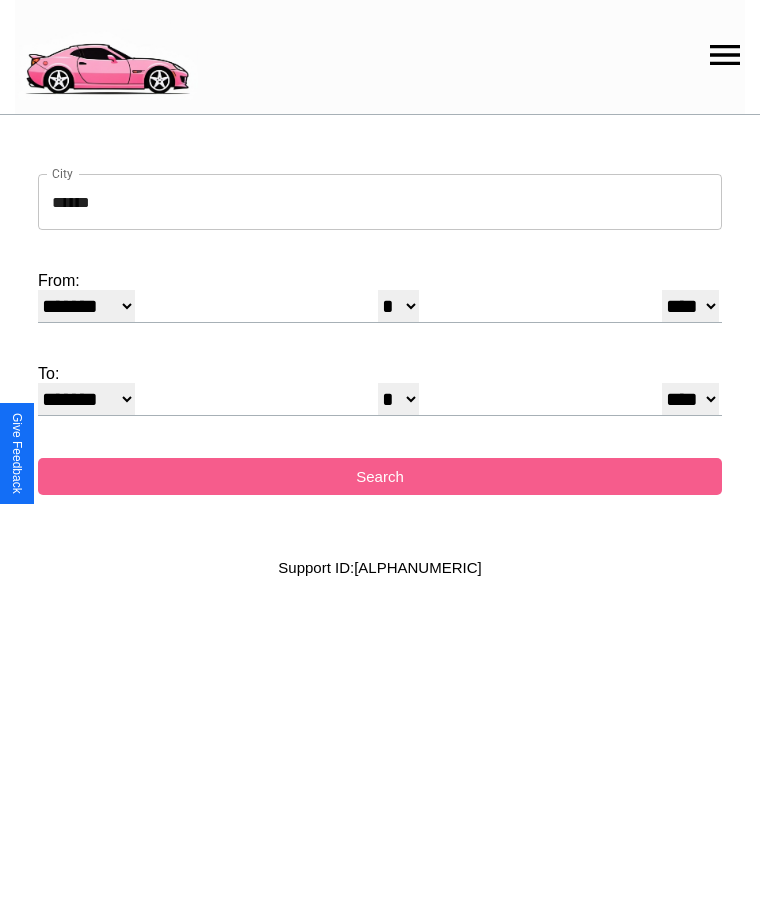 click on "******* ******** ***** ***** *** **** **** ****** ********* ******* ******** ********" at bounding box center [86, 306] 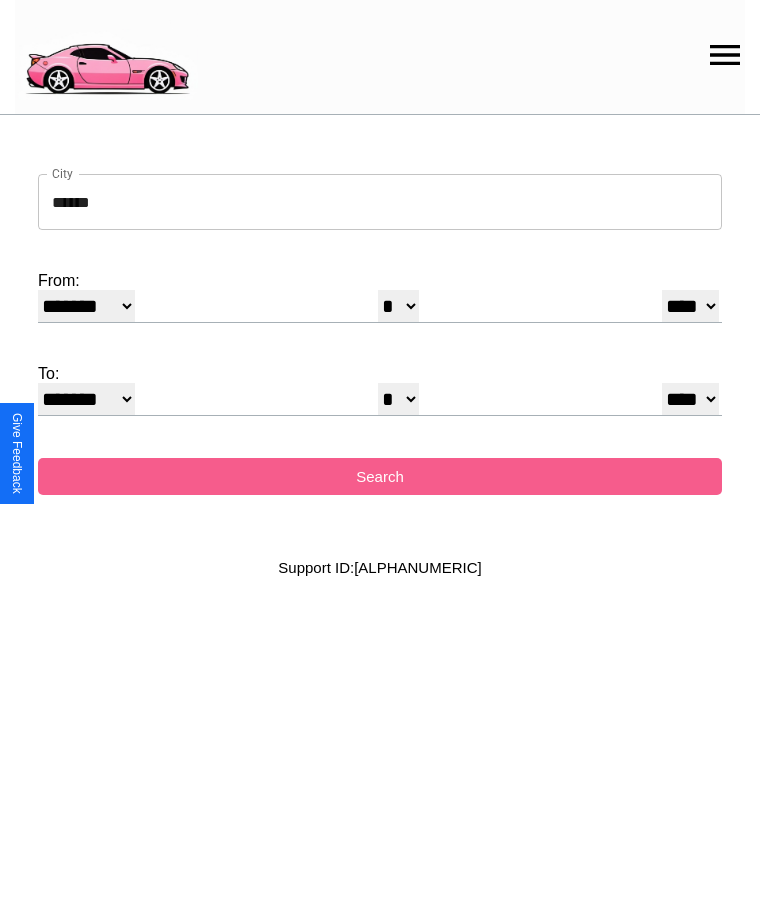 select on "**" 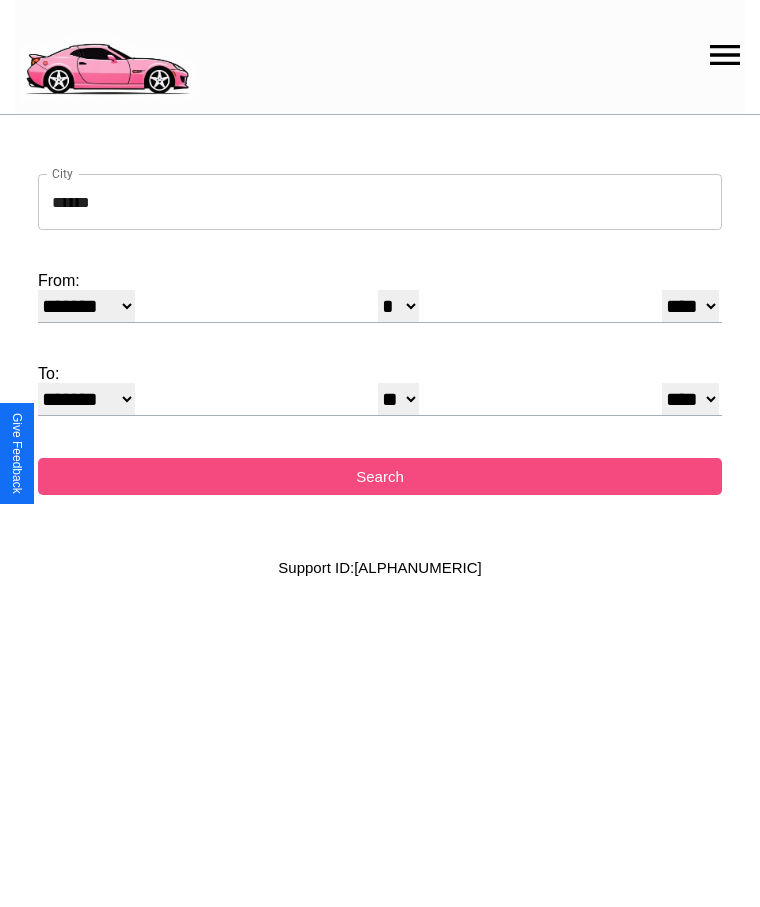 click on "Search" at bounding box center [380, 476] 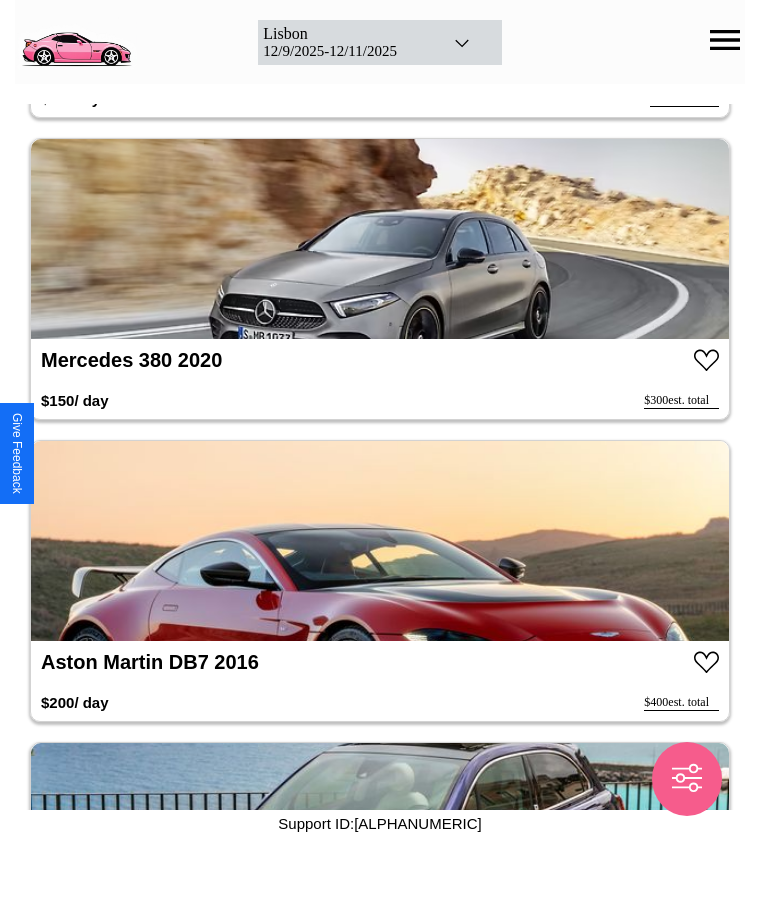 scroll, scrollTop: 16126, scrollLeft: 0, axis: vertical 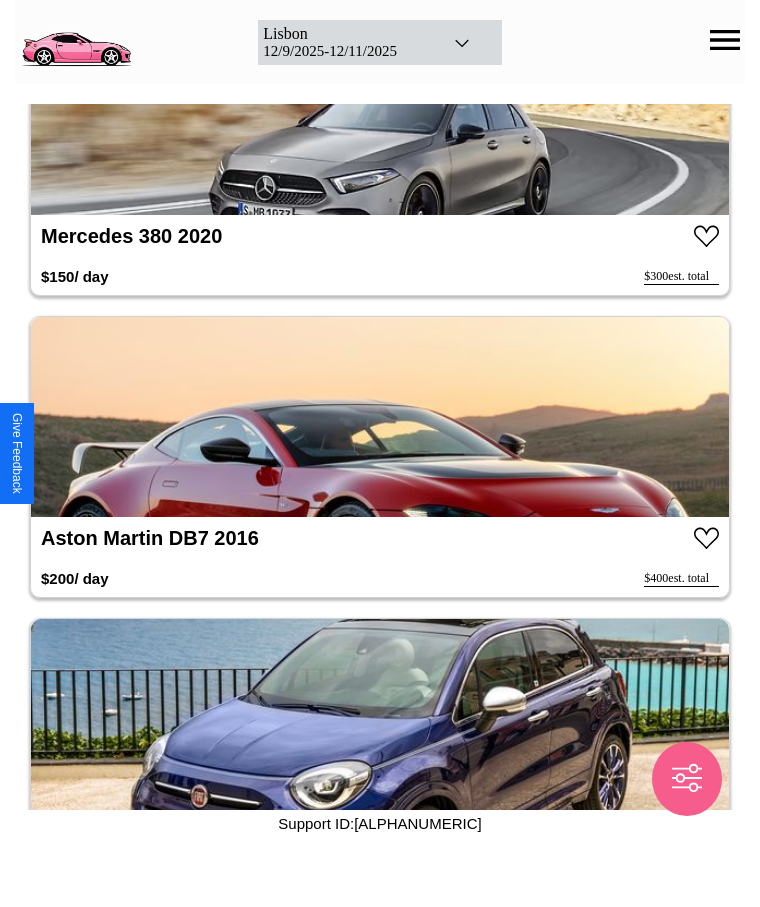 click at bounding box center [380, 417] 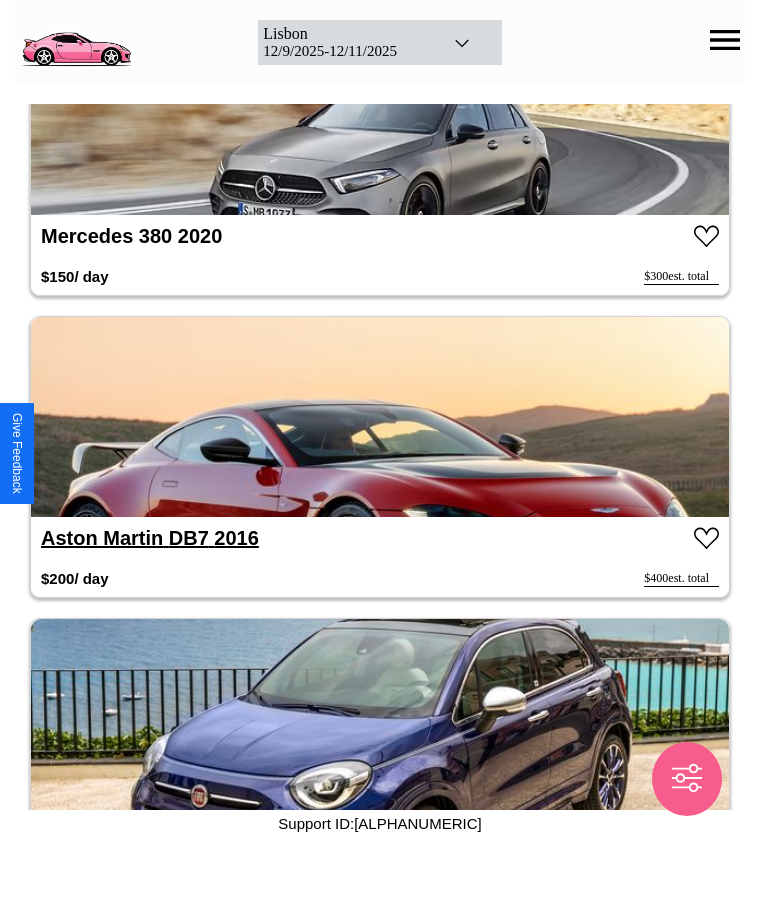 click on "Aston Martin   DB7   2016" at bounding box center [150, 538] 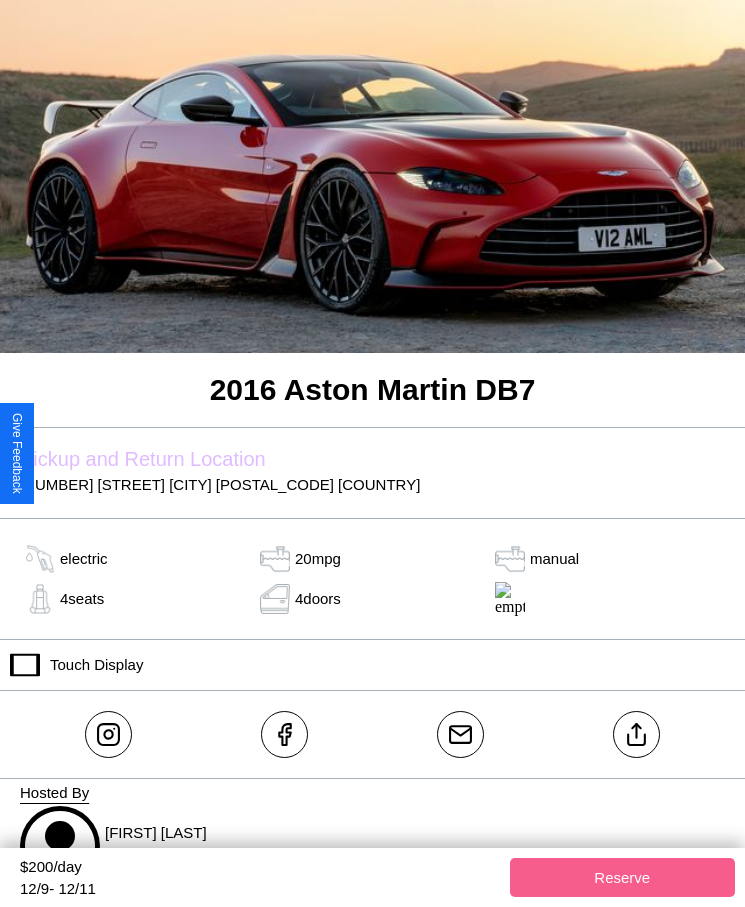 scroll, scrollTop: 320, scrollLeft: 0, axis: vertical 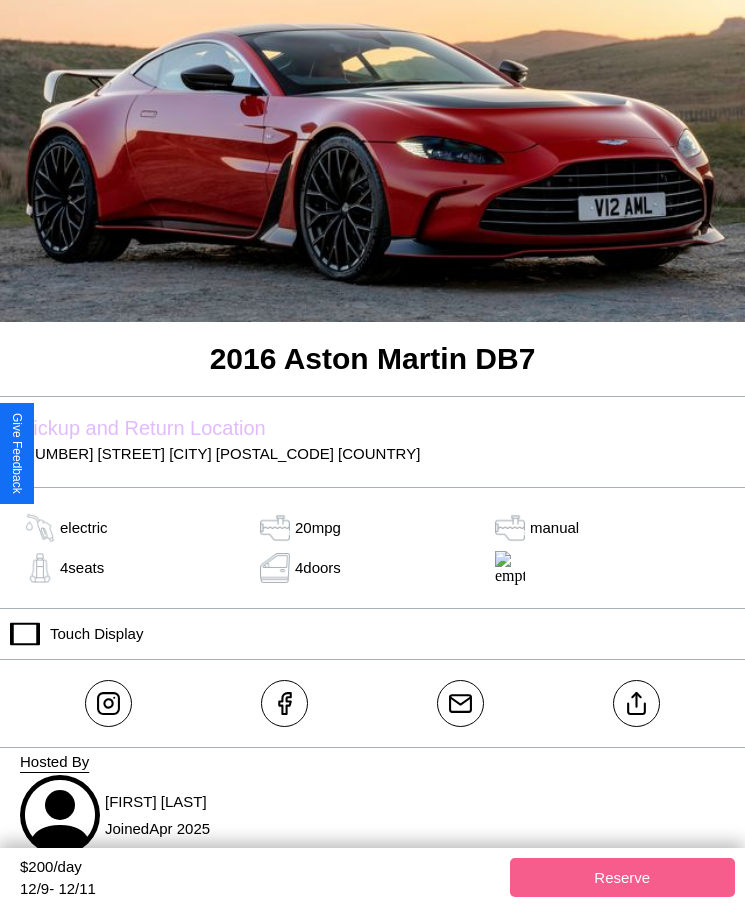 click on "[NUMBER] [STREET]  [CITY]  [POSTAL_CODE] [COUNTRY]" at bounding box center (372, 453) 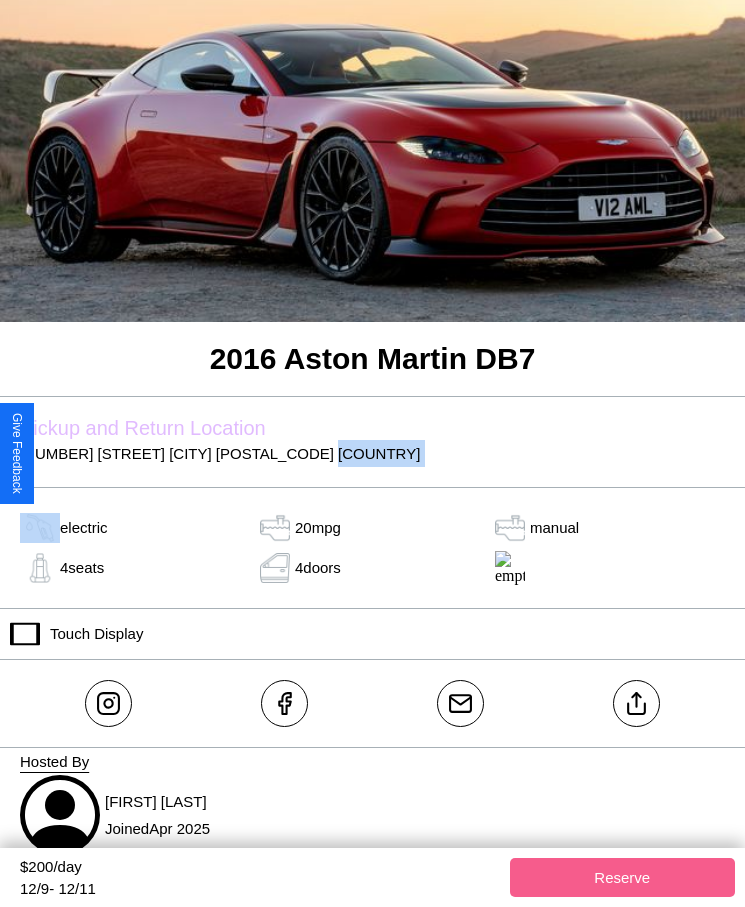 click on "[NUMBER] [STREET]  [CITY]  [POSTAL_CODE] [COUNTRY]" at bounding box center (372, 453) 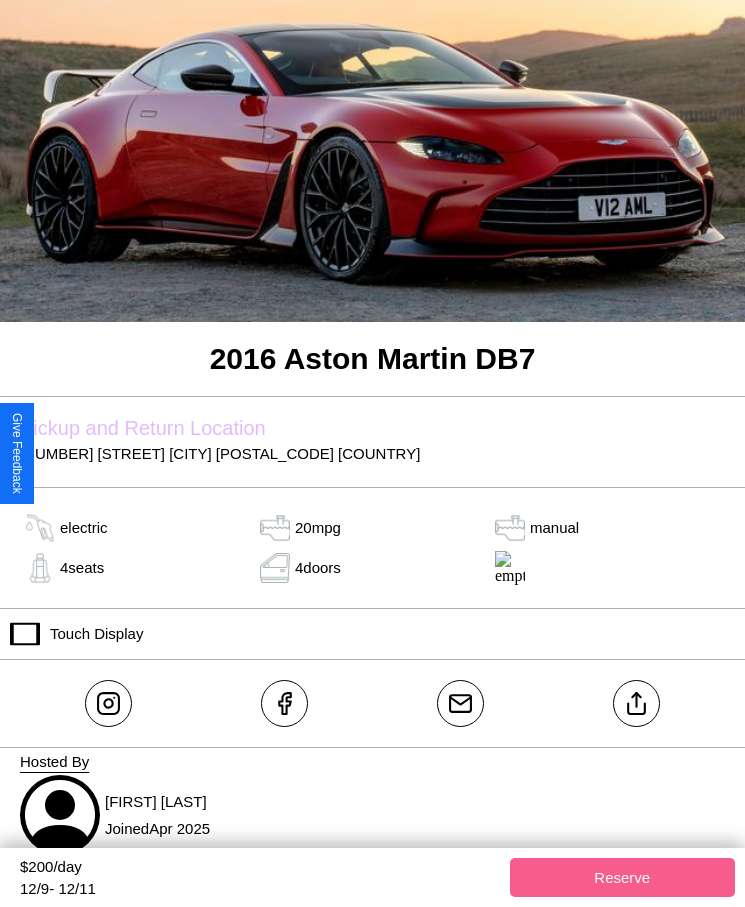 click on "[NUMBER] [STREET]  [CITY]  [POSTAL_CODE] [COUNTRY]" at bounding box center (372, 453) 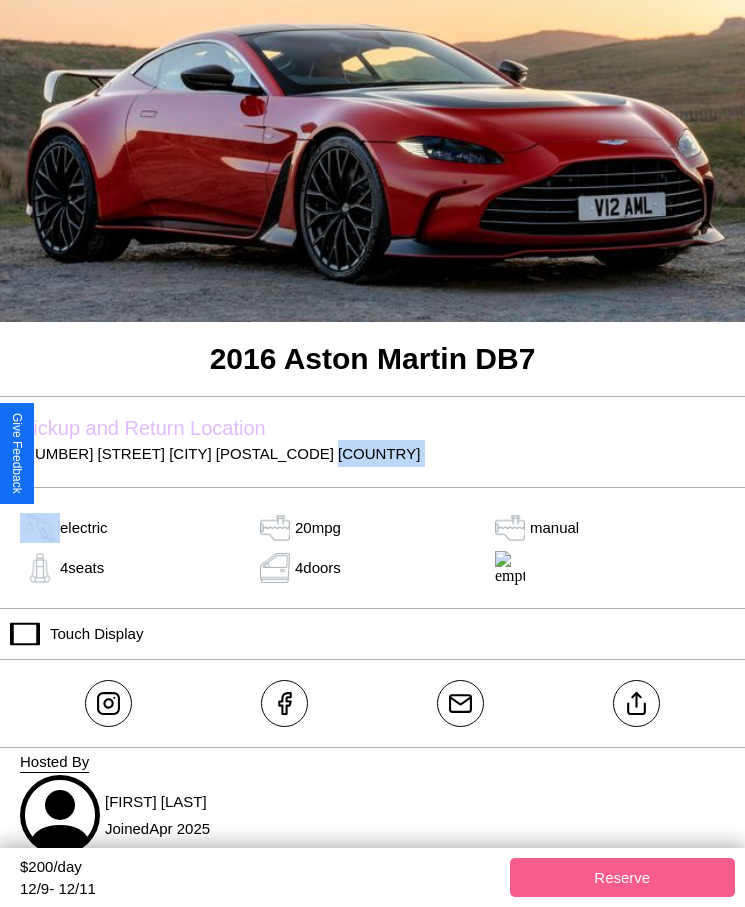 click on "[NUMBER] [STREET]  [CITY]  [POSTAL_CODE] [COUNTRY]" at bounding box center (372, 453) 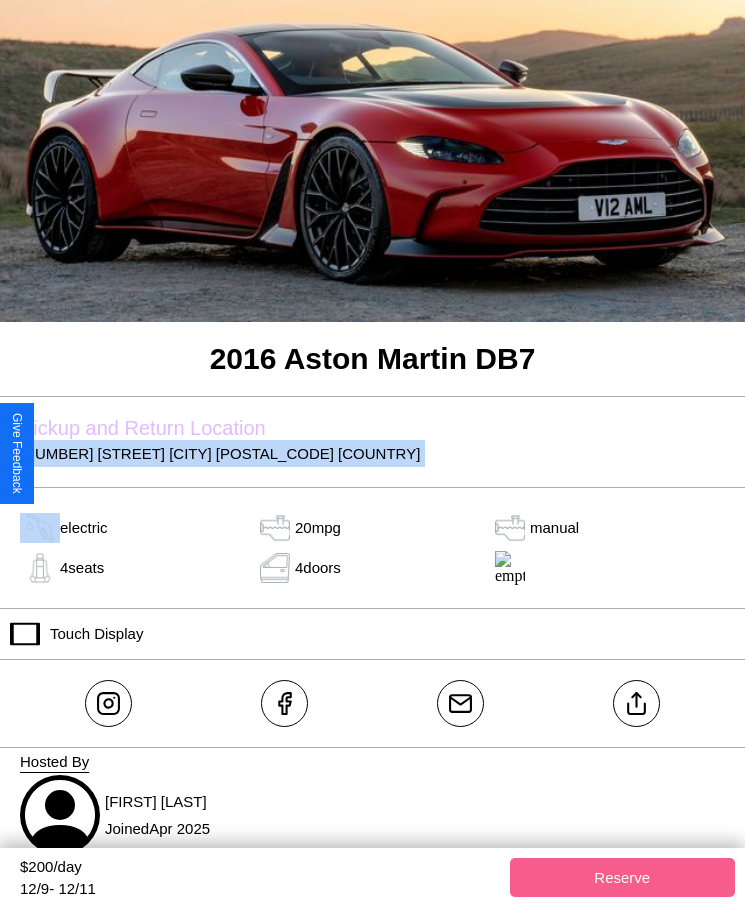 click on "[NUMBER] [STREET]  [CITY]  [POSTAL_CODE] [COUNTRY]" at bounding box center [372, 453] 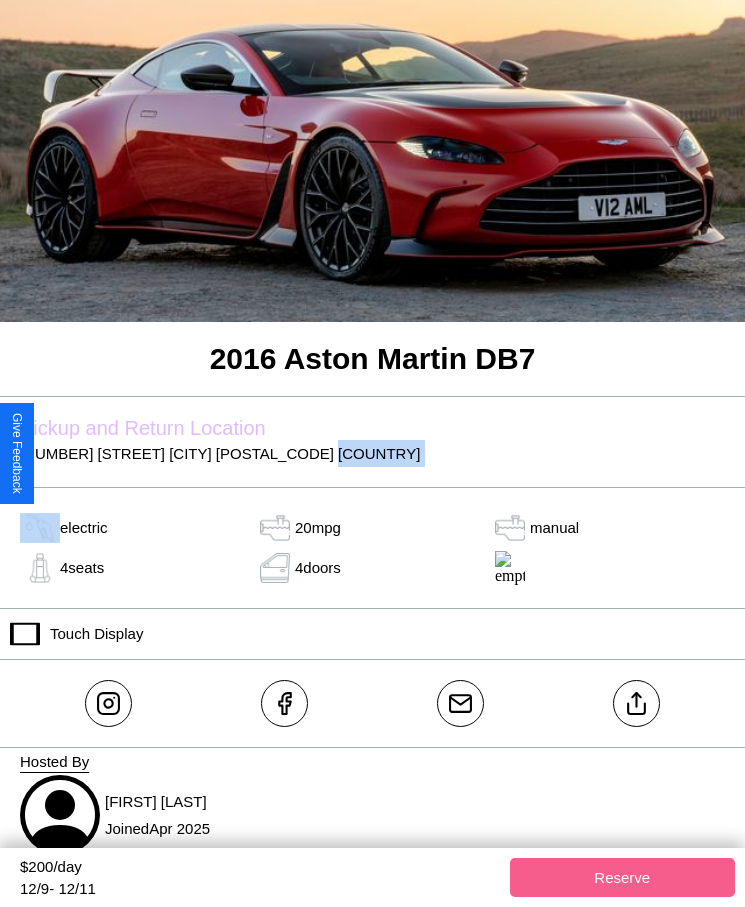 click on "[NUMBER] [STREET]  [CITY]  [POSTAL_CODE] [COUNTRY]" at bounding box center [372, 453] 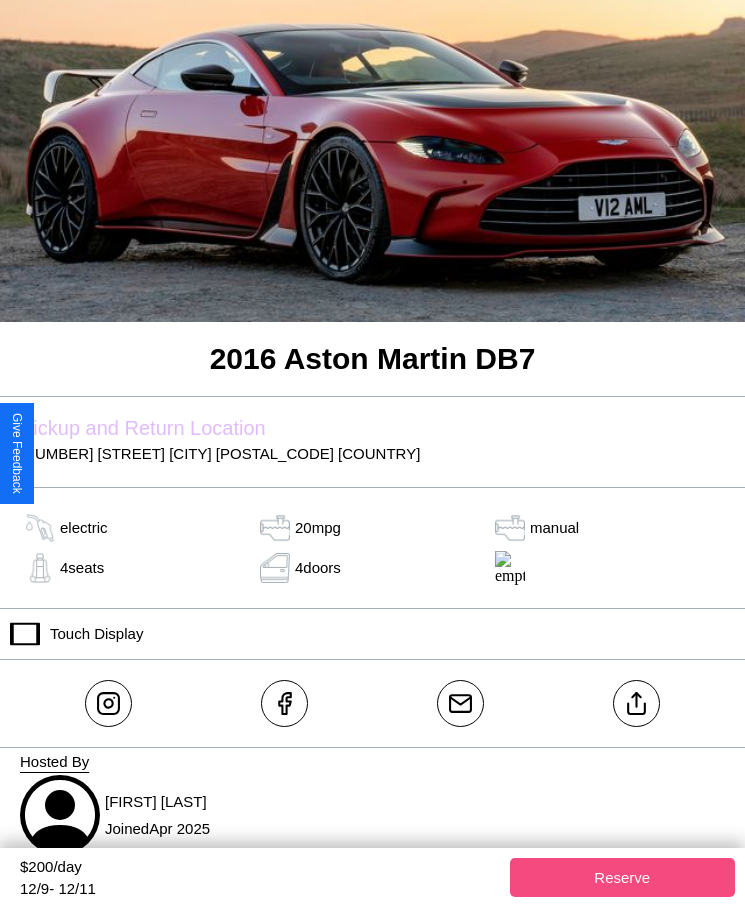 click on "Reserve" at bounding box center [623, 877] 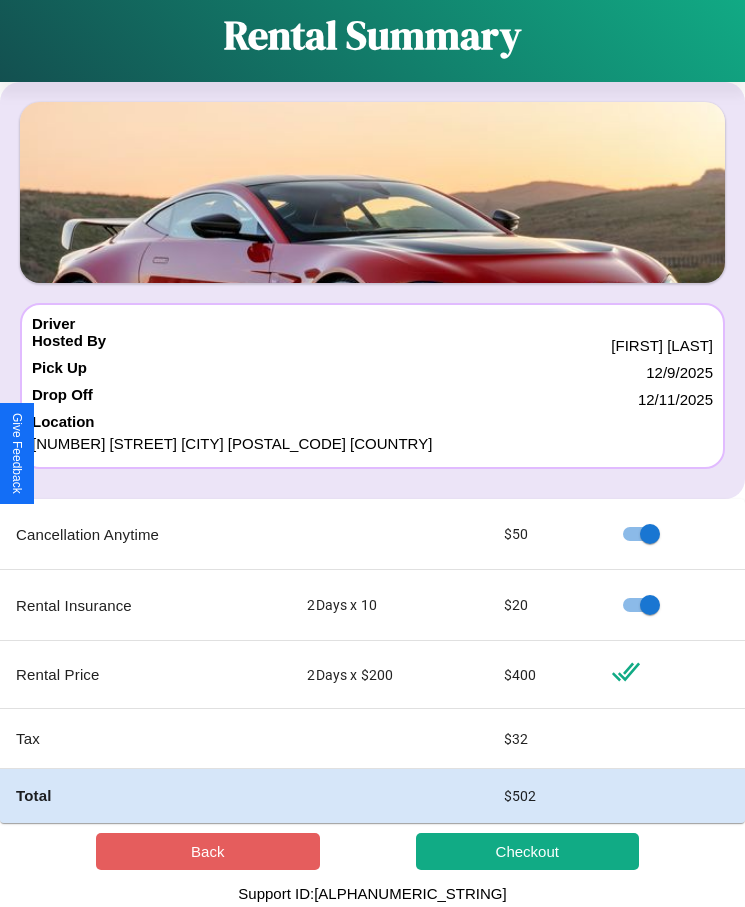 scroll, scrollTop: 0, scrollLeft: 0, axis: both 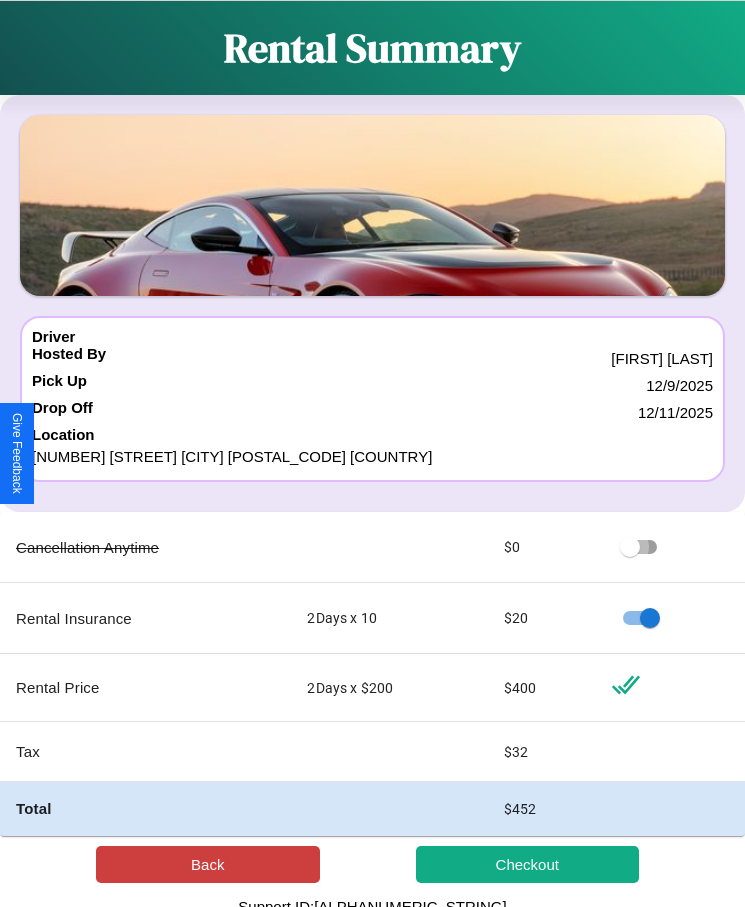 click on "Back" at bounding box center [208, 864] 